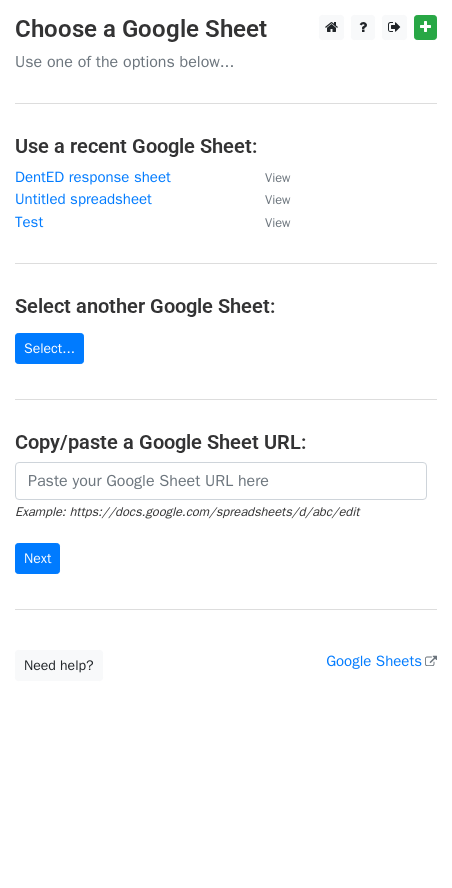 scroll, scrollTop: 0, scrollLeft: 0, axis: both 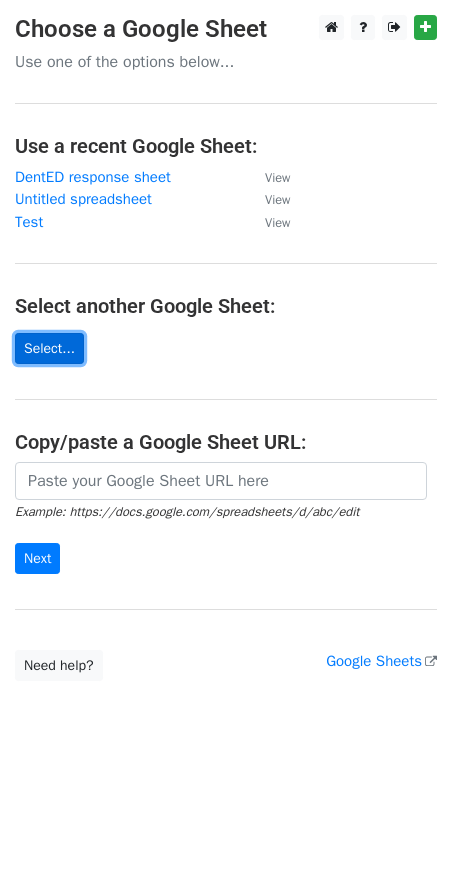 click on "Select..." at bounding box center [49, 348] 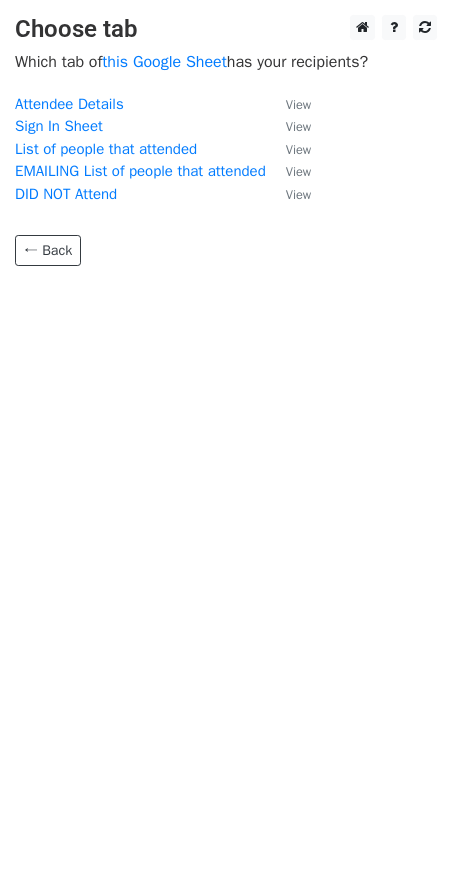scroll, scrollTop: 0, scrollLeft: 0, axis: both 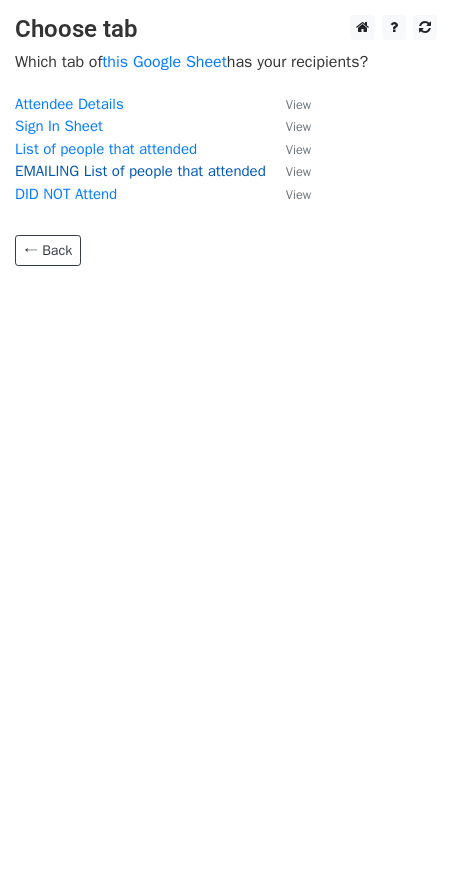 click on "EMAILING List of people that attended" at bounding box center [140, 171] 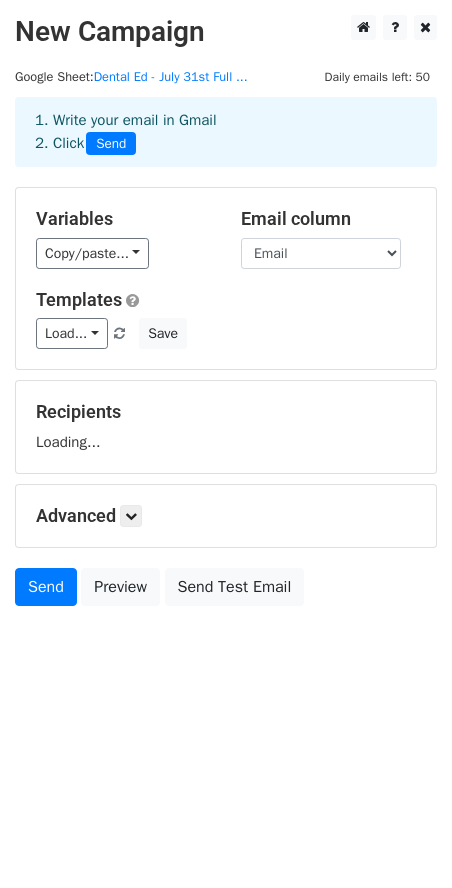 scroll, scrollTop: 0, scrollLeft: 0, axis: both 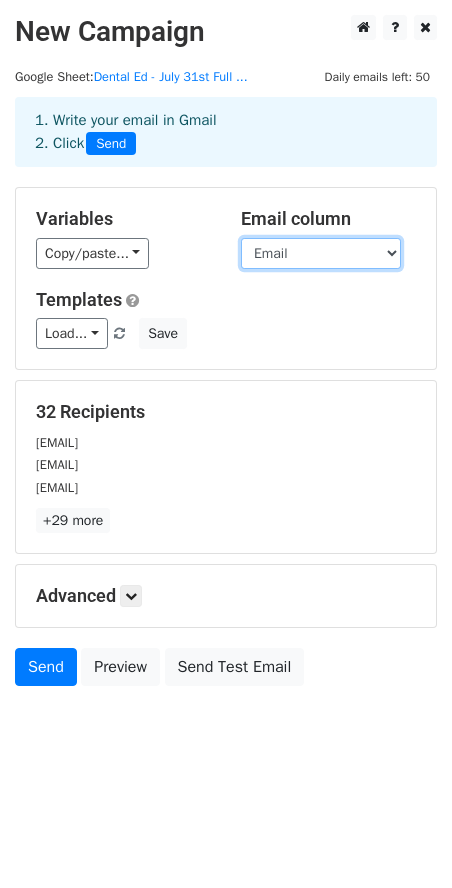 click on "Name:
Last:
Email" at bounding box center [321, 253] 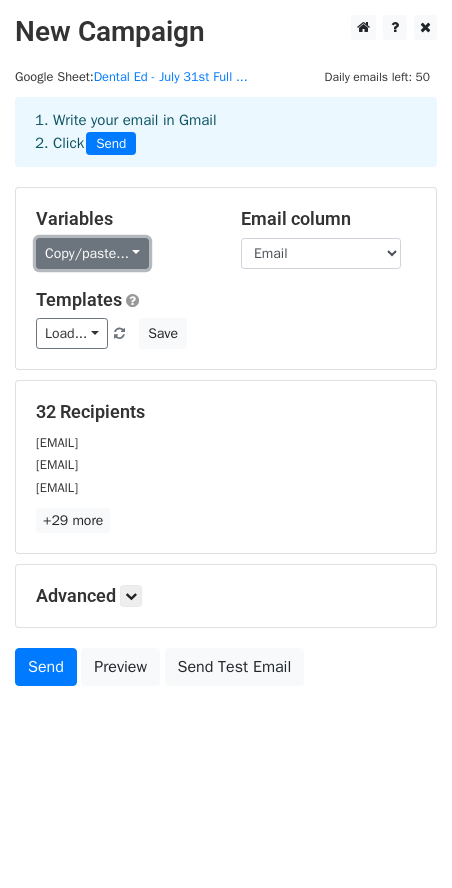 click on "Copy/paste..." at bounding box center [92, 253] 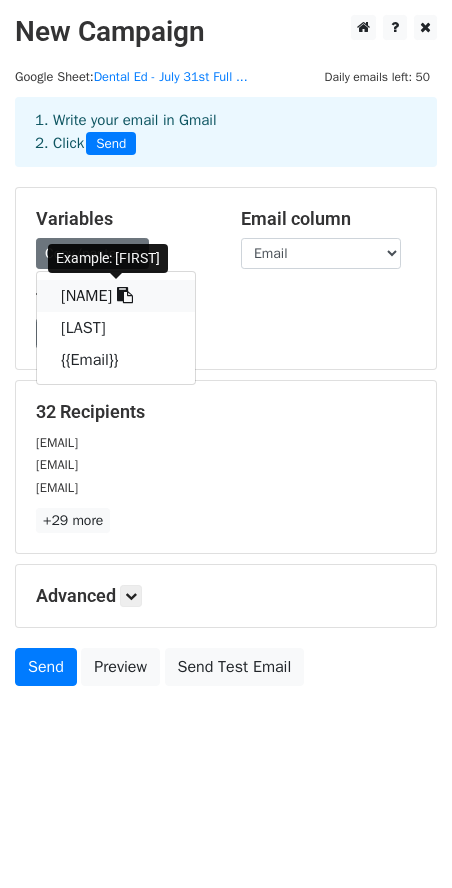 click on "{{Name:}}" at bounding box center (116, 296) 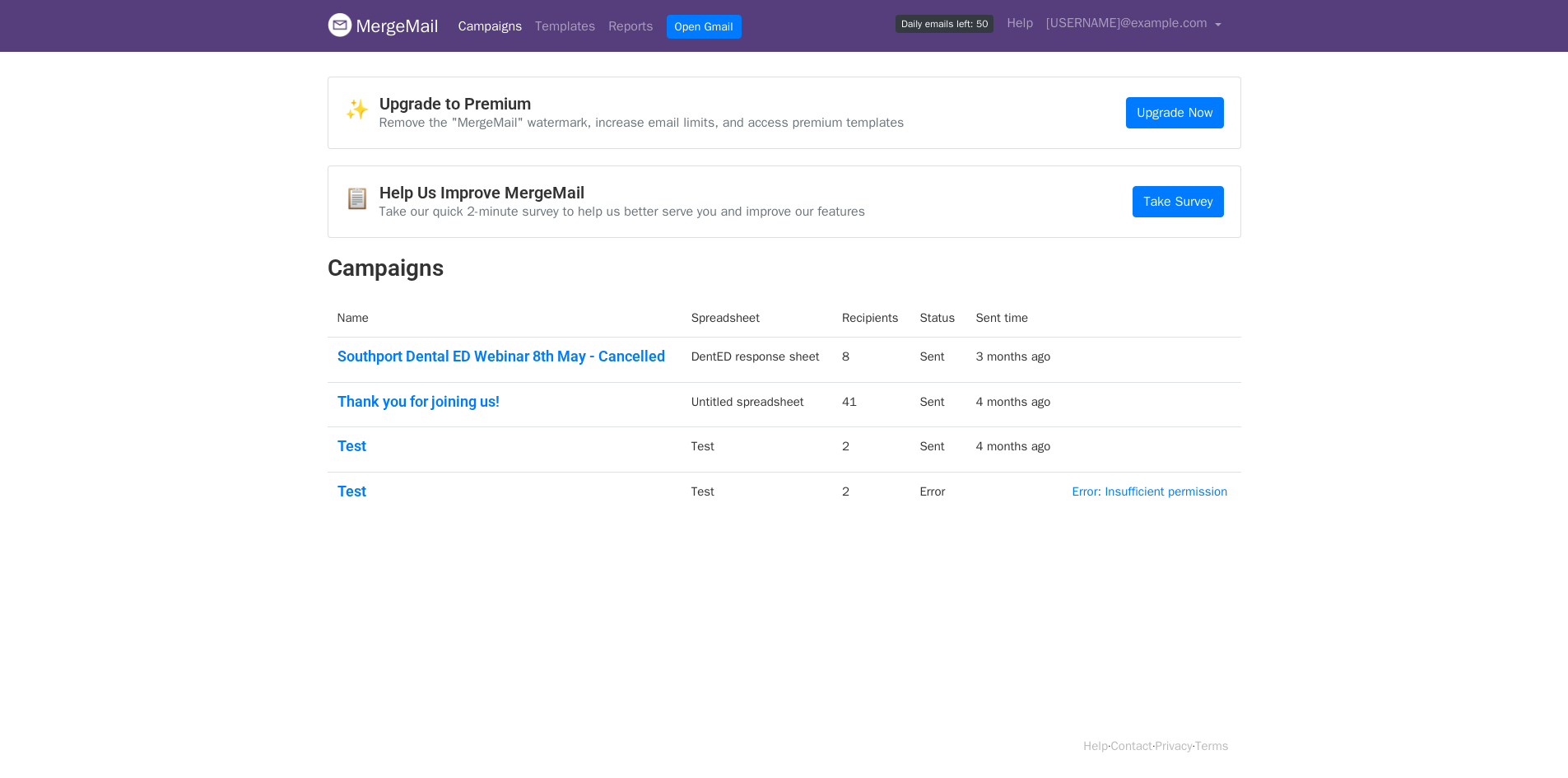 scroll, scrollTop: 0, scrollLeft: 0, axis: both 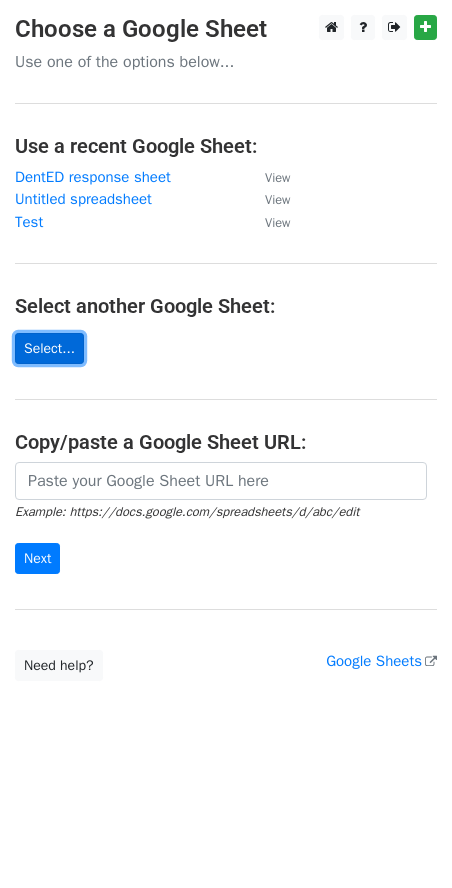 click on "Select..." at bounding box center (49, 348) 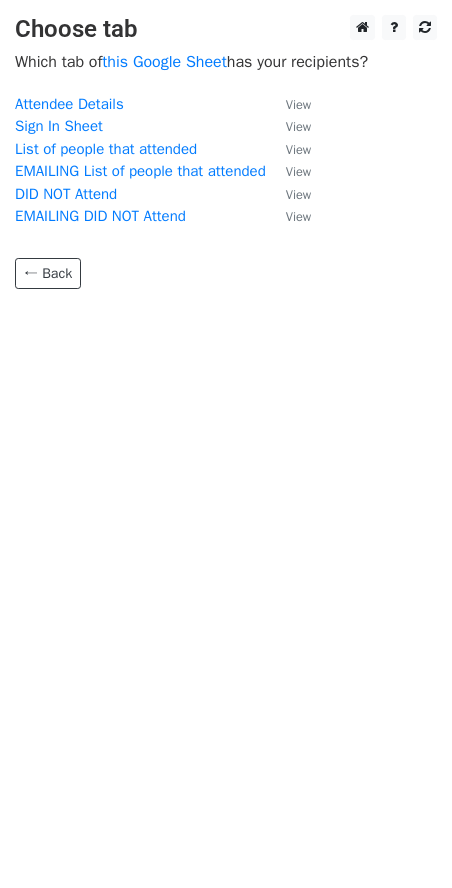 scroll, scrollTop: 0, scrollLeft: 0, axis: both 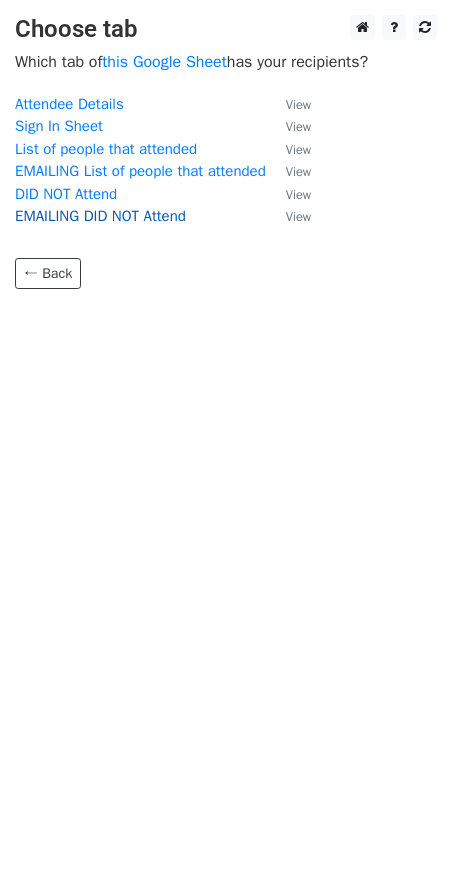 click on "EMAILING DID NOT Attend" at bounding box center (100, 216) 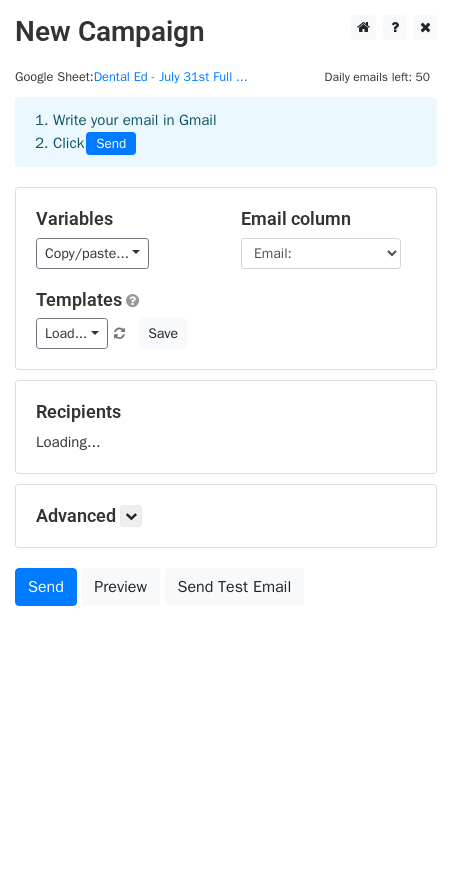 scroll, scrollTop: 0, scrollLeft: 0, axis: both 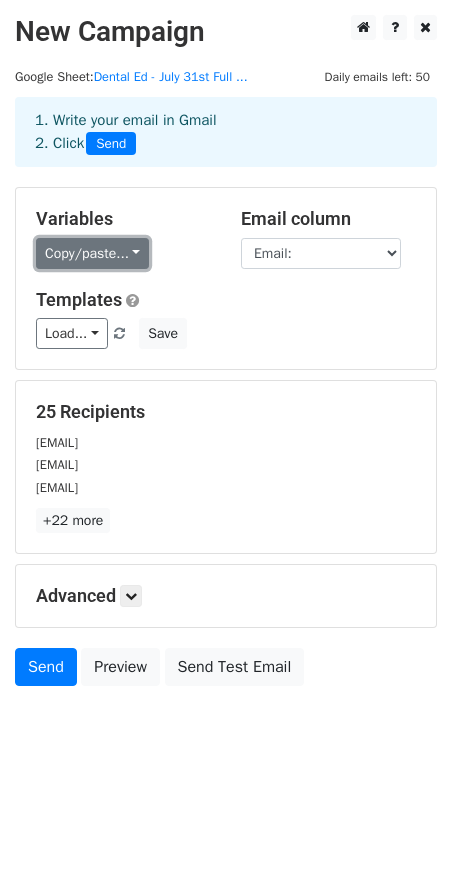 click on "Copy/paste..." at bounding box center (92, 253) 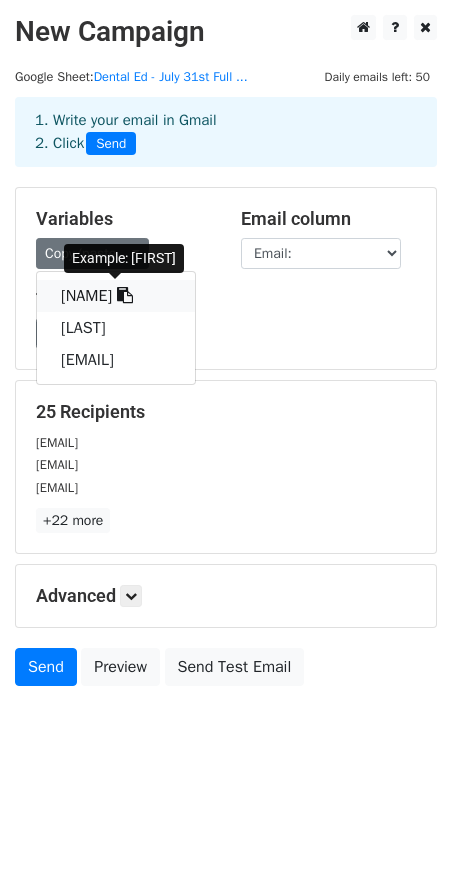 click on "[NAME]" at bounding box center (116, 296) 